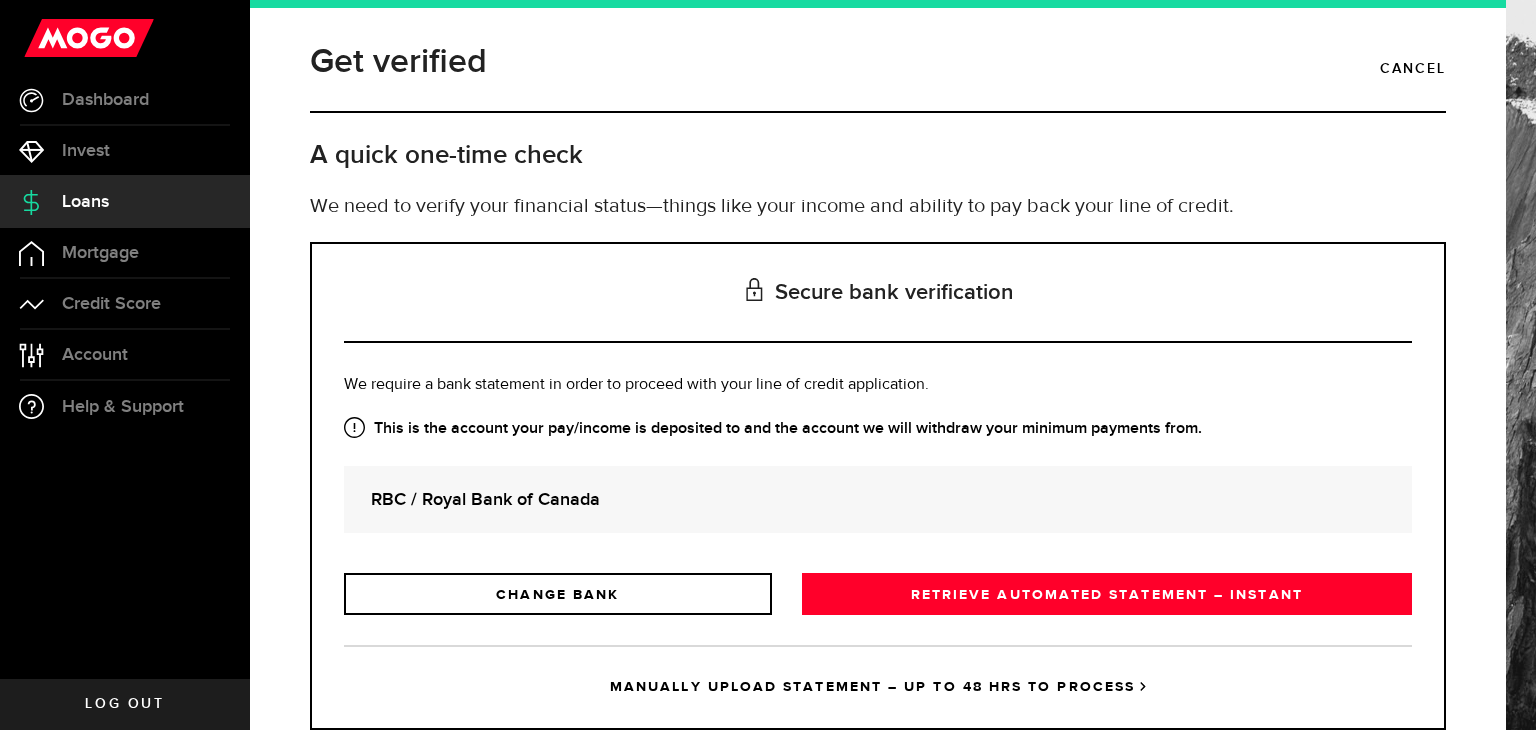 scroll, scrollTop: 0, scrollLeft: 0, axis: both 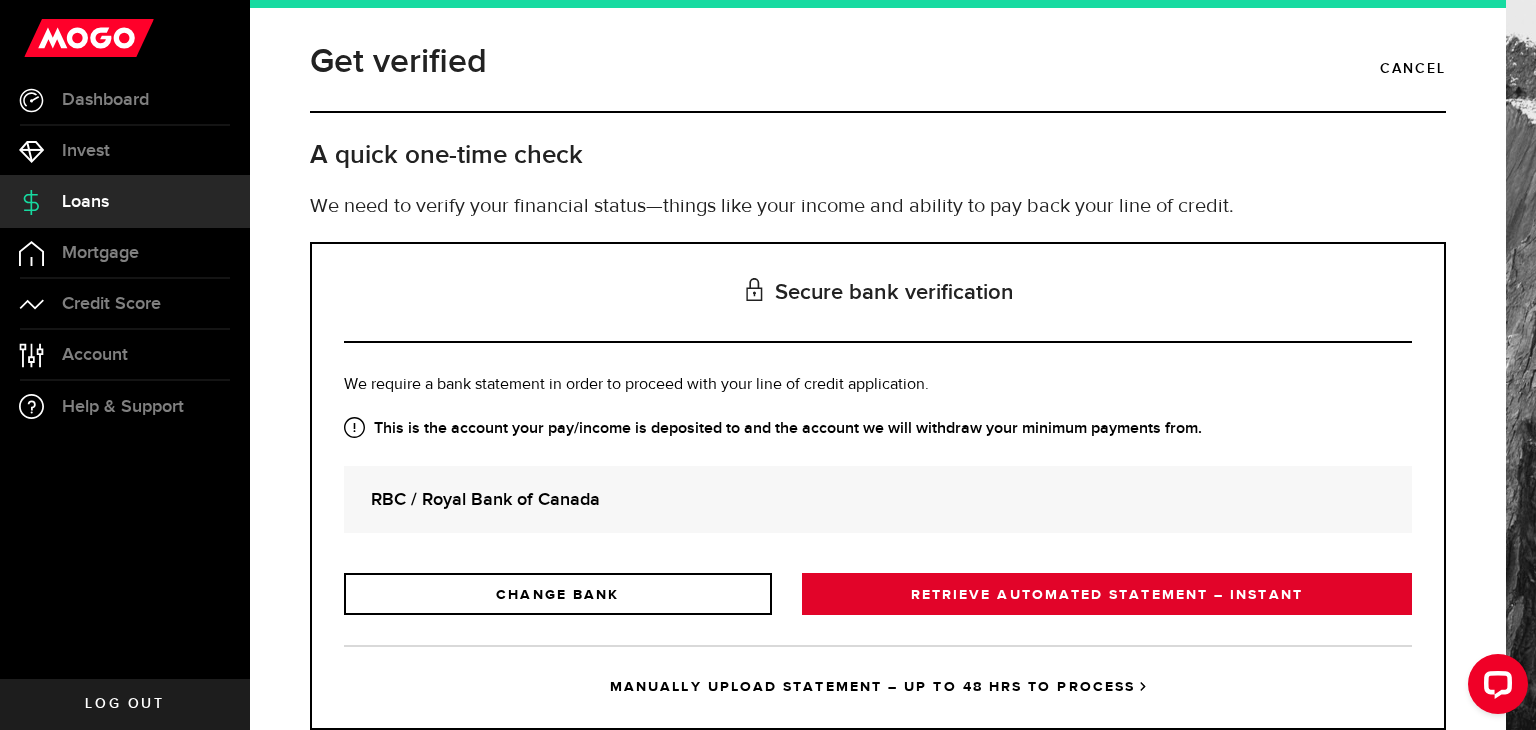 click on "RETRIEVE AUTOMATED STATEMENT – INSTANT" at bounding box center (1107, 594) 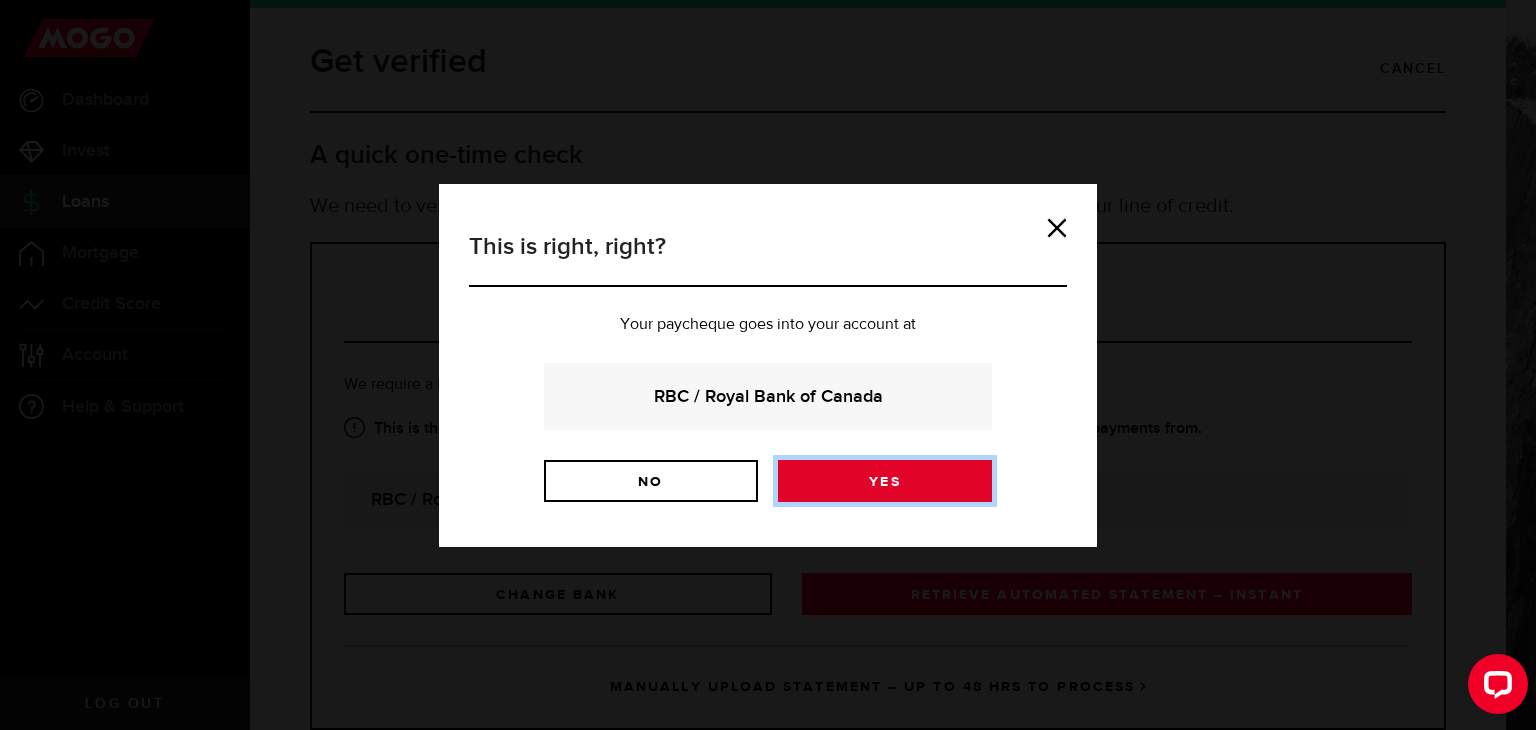 click on "Yes" at bounding box center [885, 481] 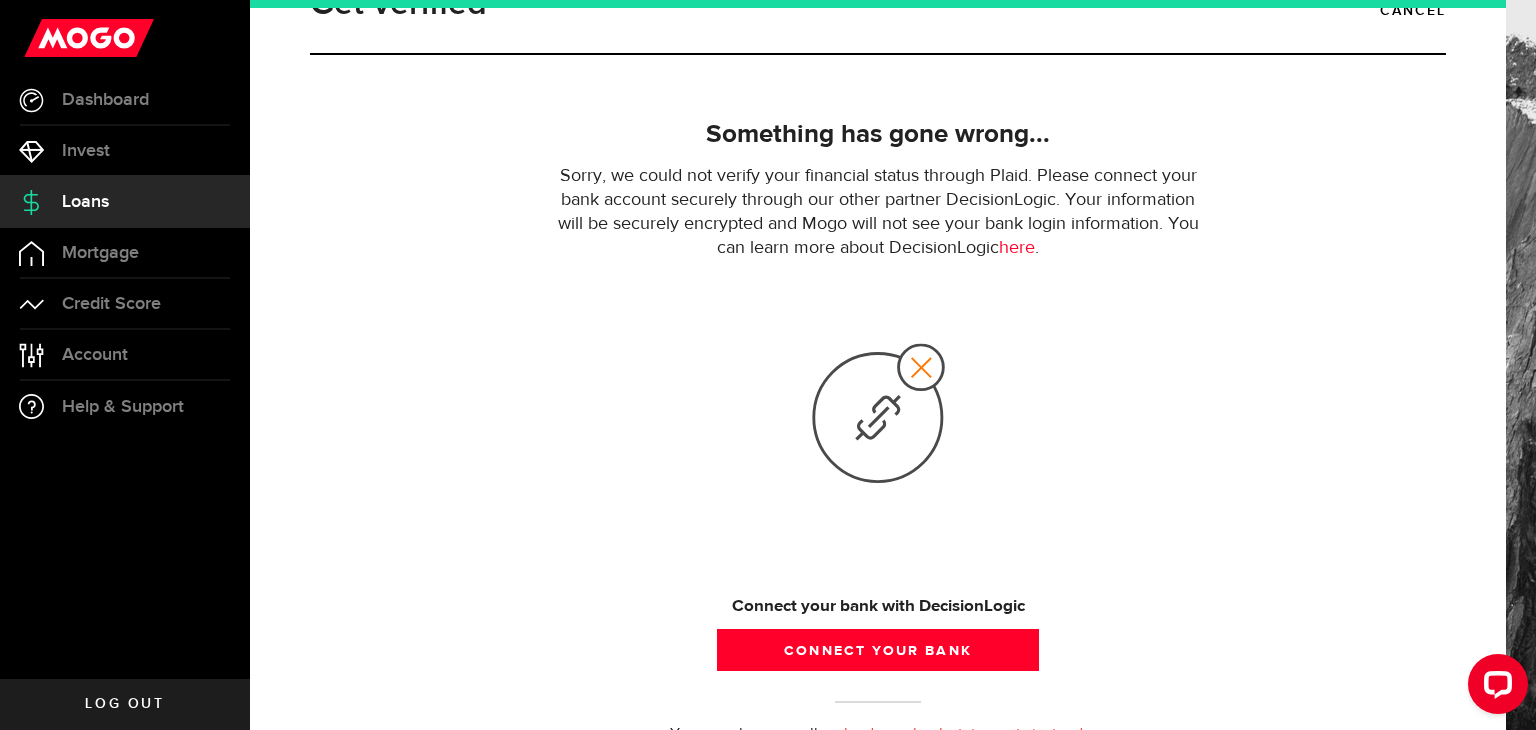 scroll, scrollTop: 60, scrollLeft: 0, axis: vertical 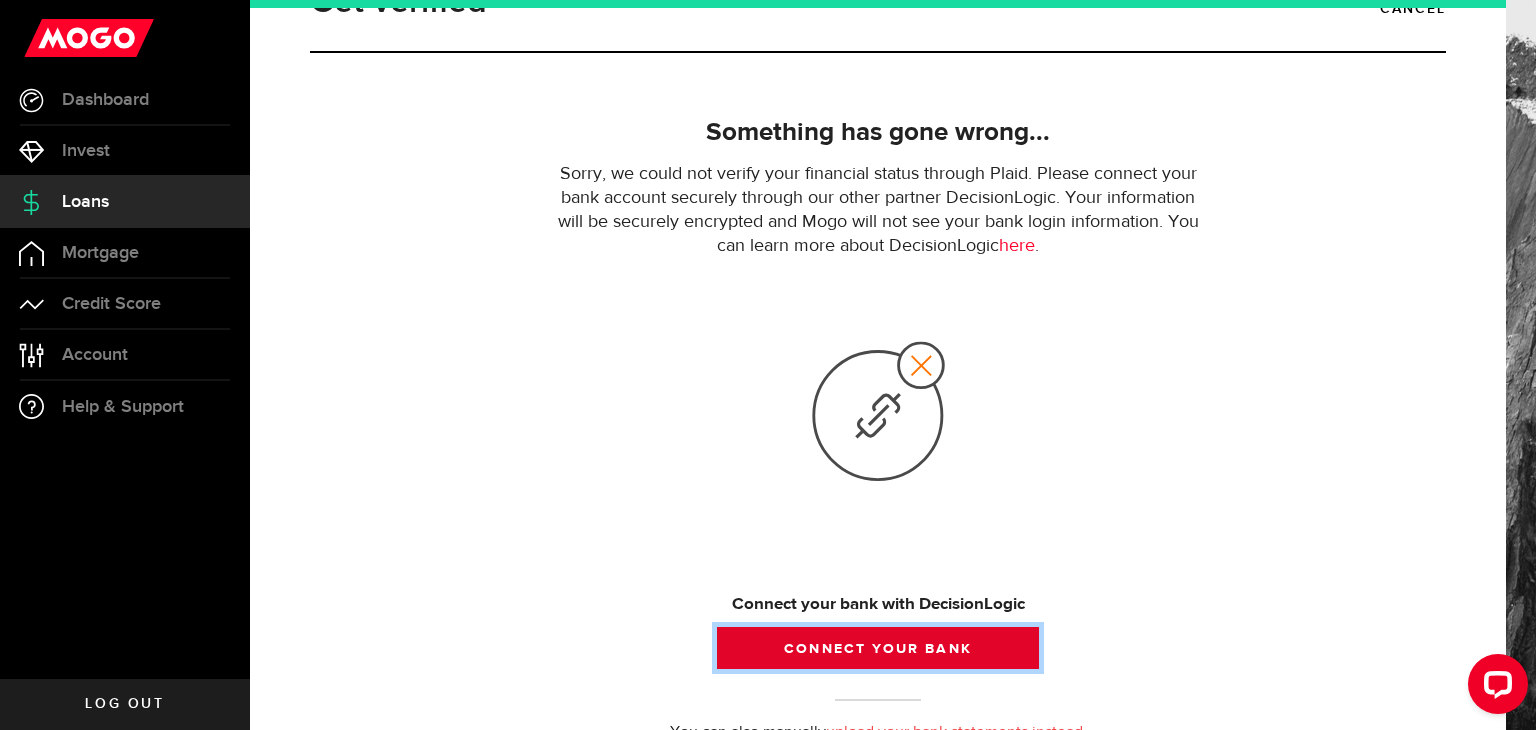 click on "Connect your bank" at bounding box center [878, 648] 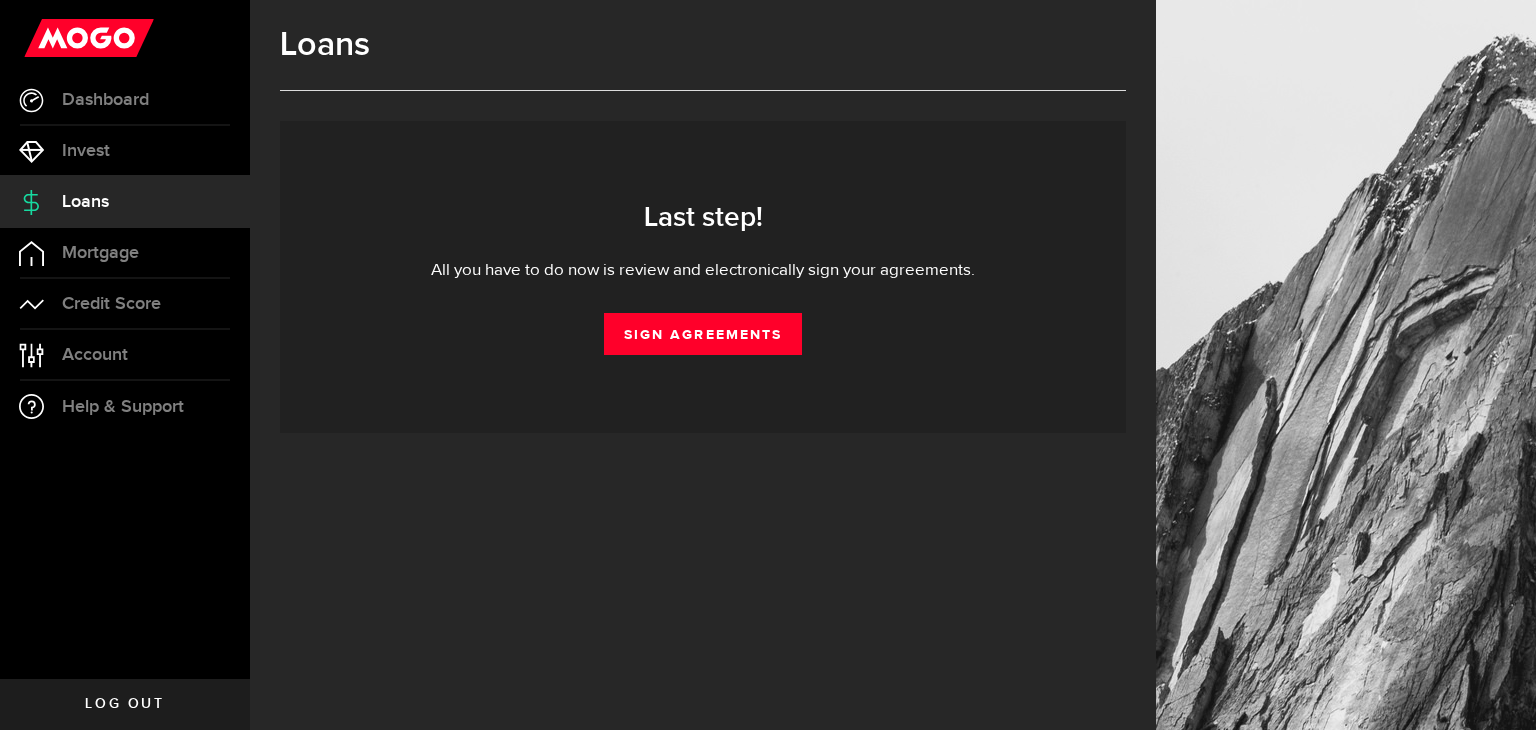 scroll, scrollTop: 0, scrollLeft: 0, axis: both 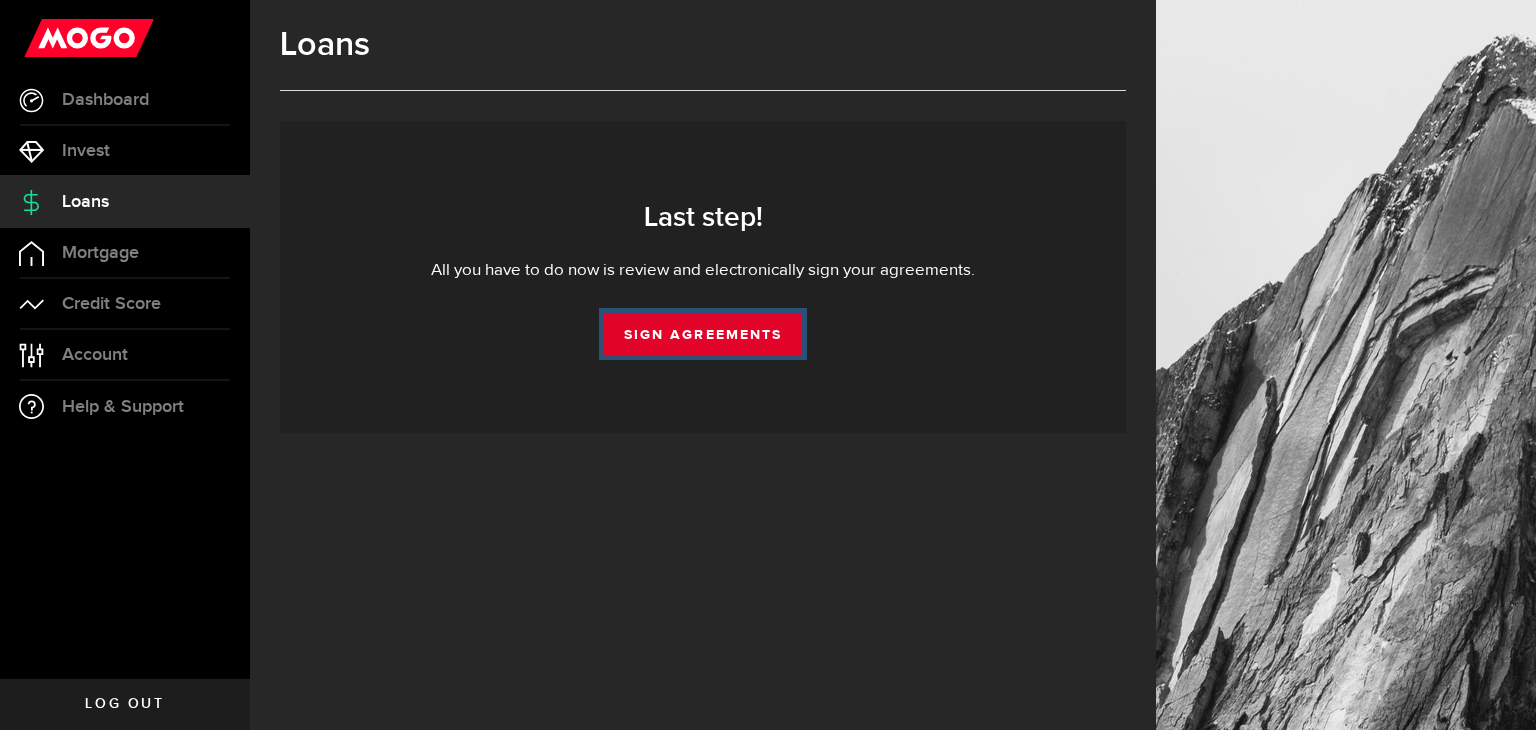 click on "Sign Agreements" at bounding box center (703, 334) 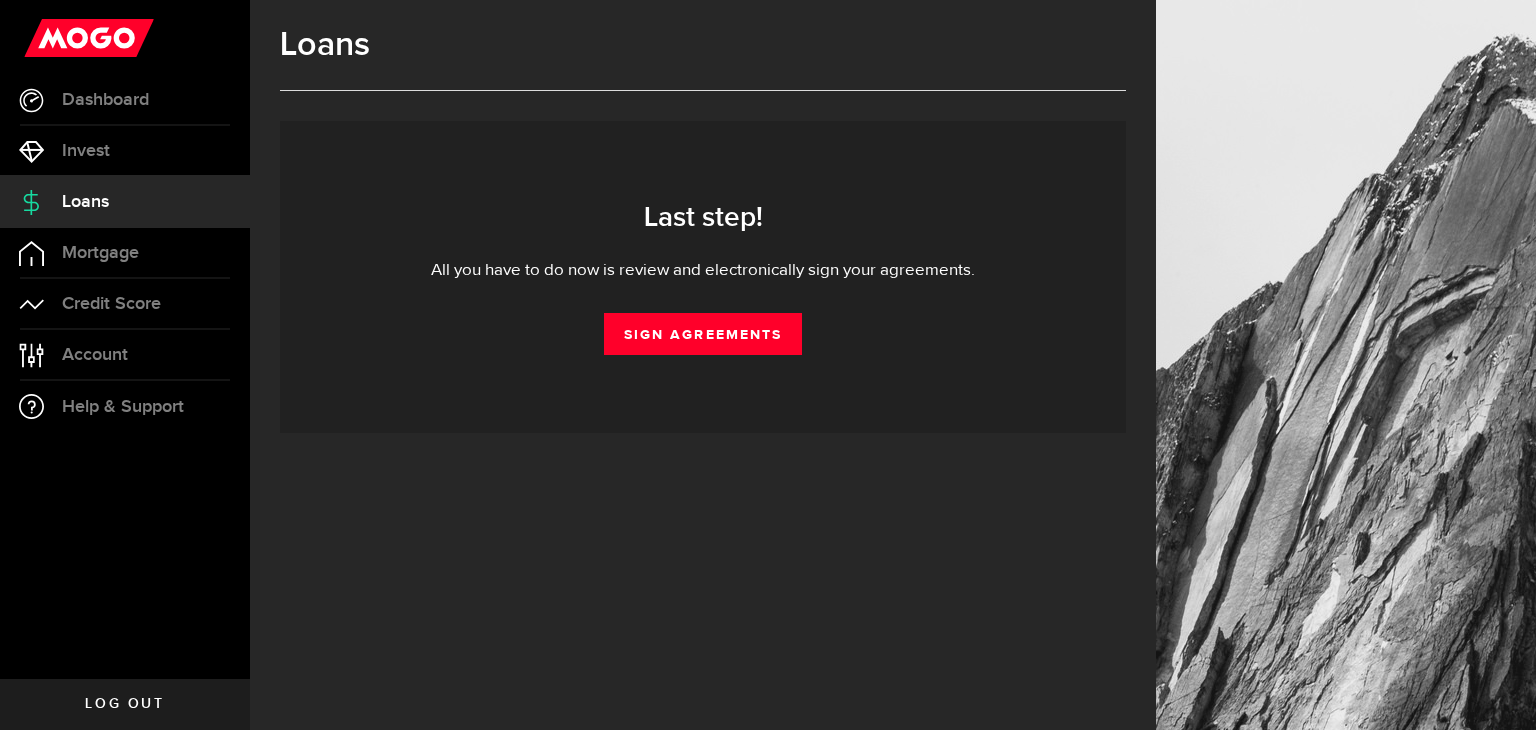 click on "Loans" at bounding box center (85, 202) 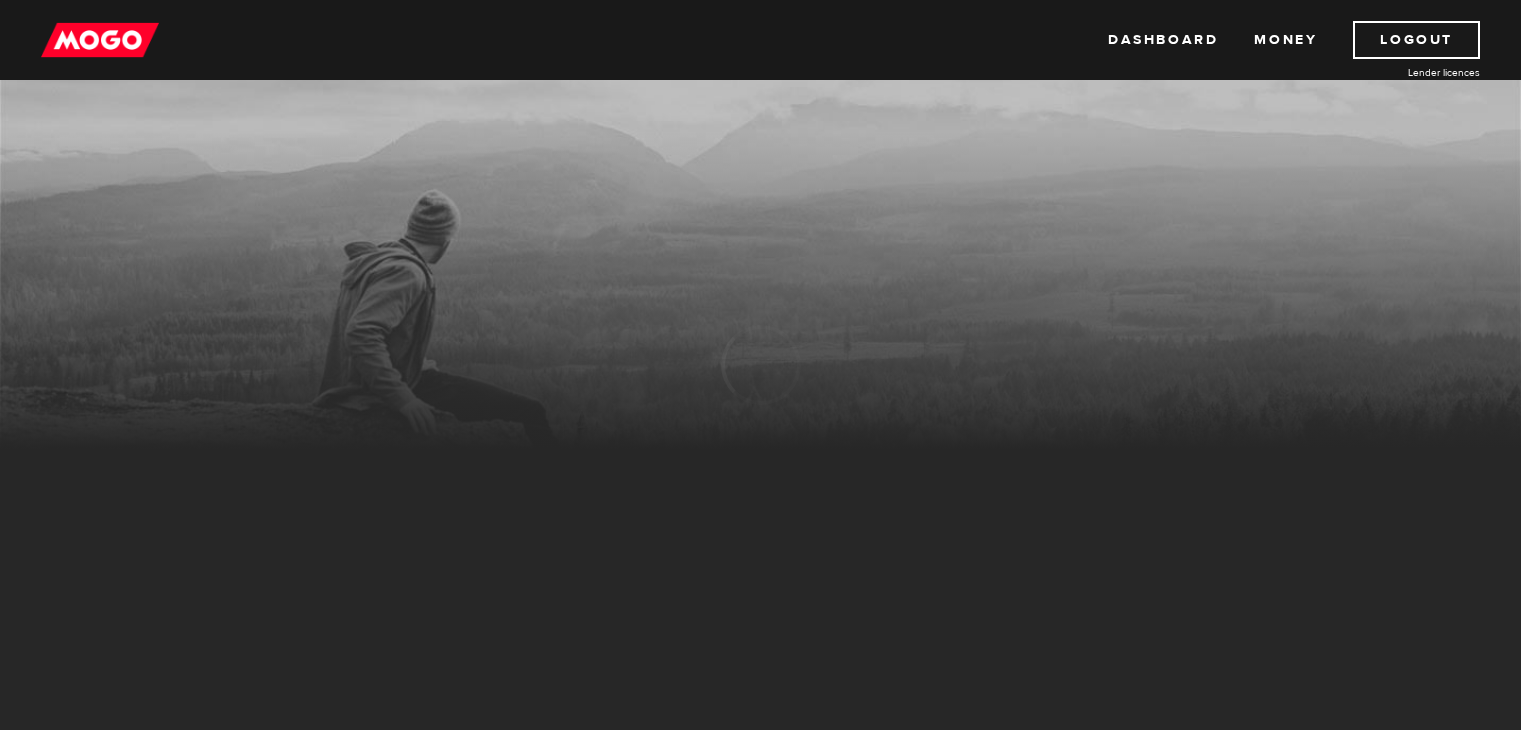 scroll, scrollTop: 0, scrollLeft: 0, axis: both 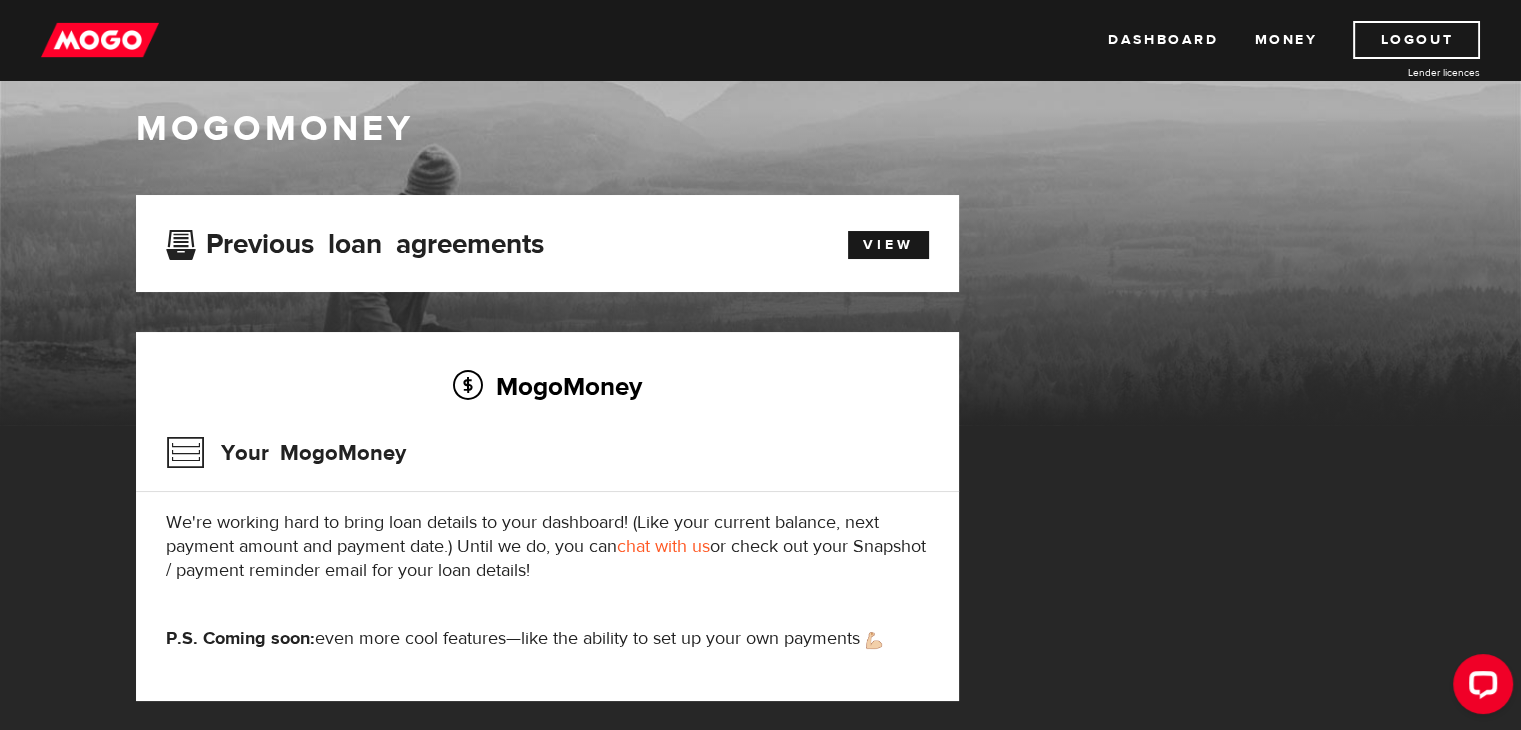 click at bounding box center (100, 40) 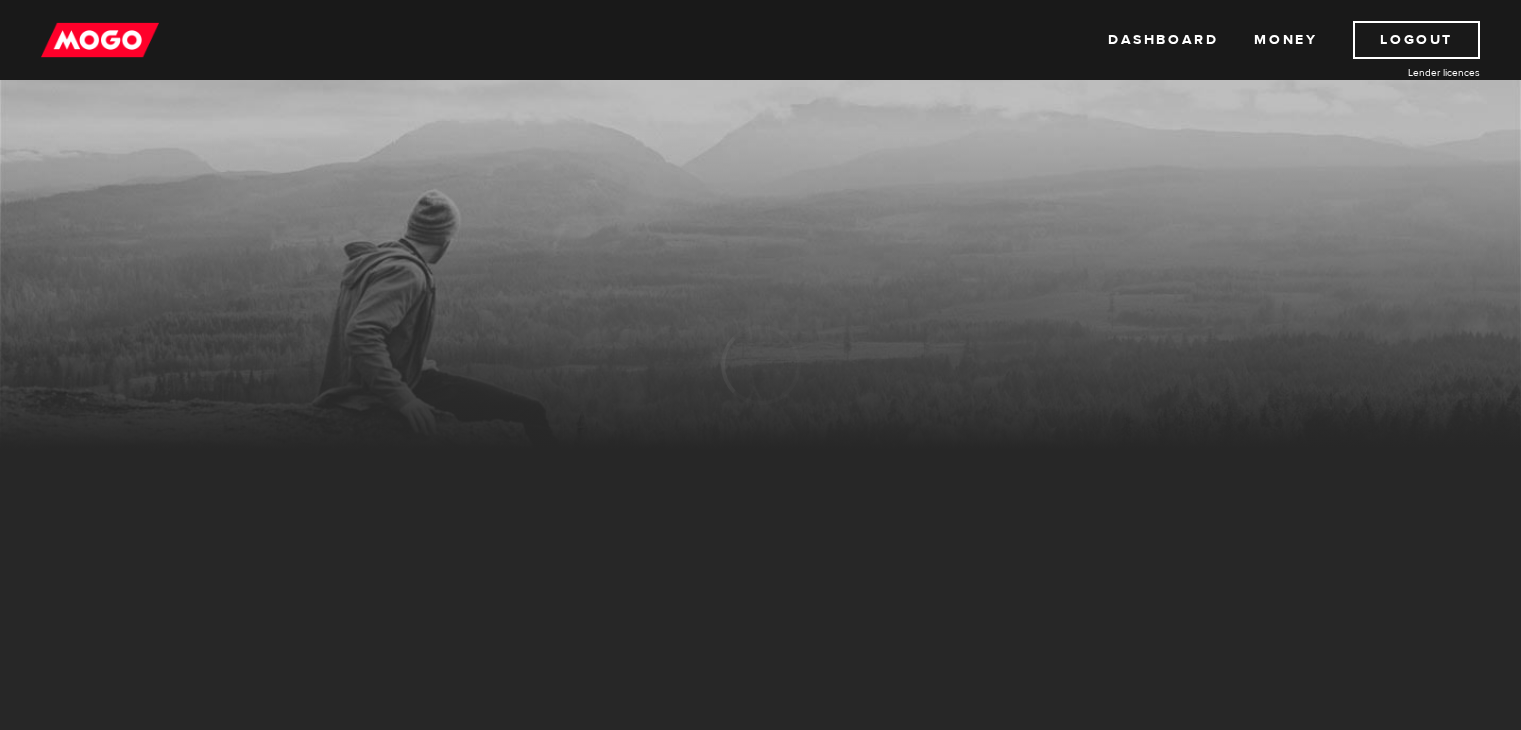 scroll, scrollTop: 0, scrollLeft: 0, axis: both 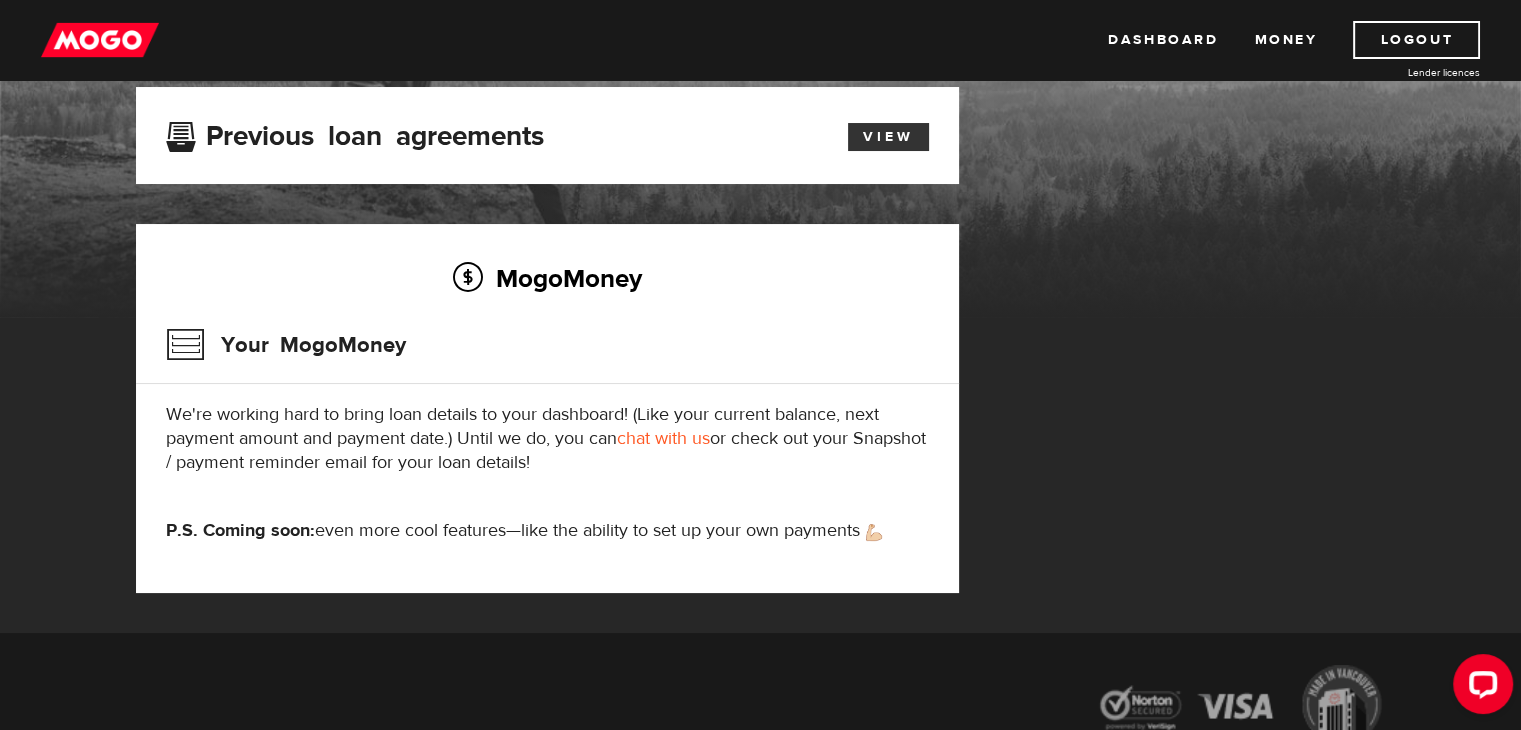 click on "View" at bounding box center (888, 137) 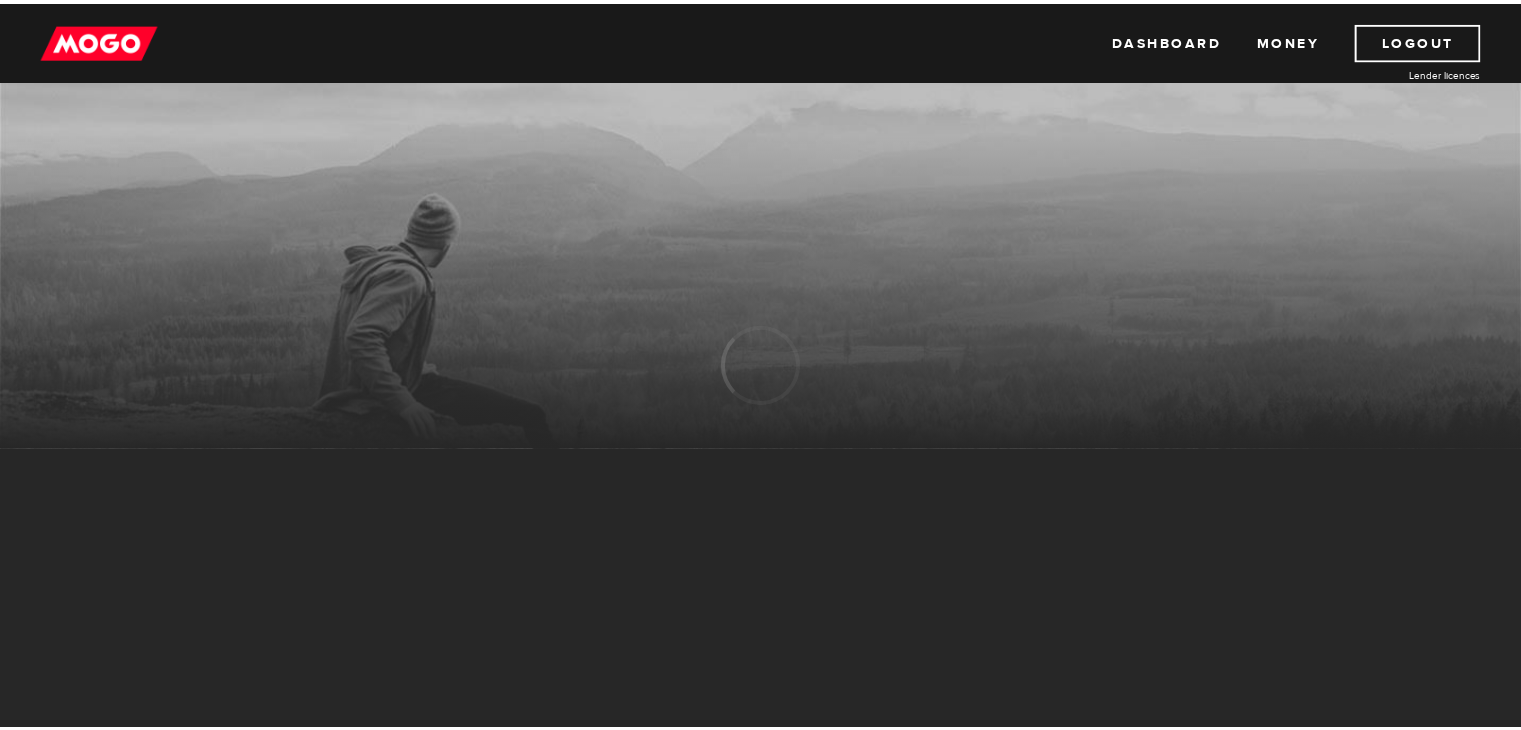scroll, scrollTop: 0, scrollLeft: 0, axis: both 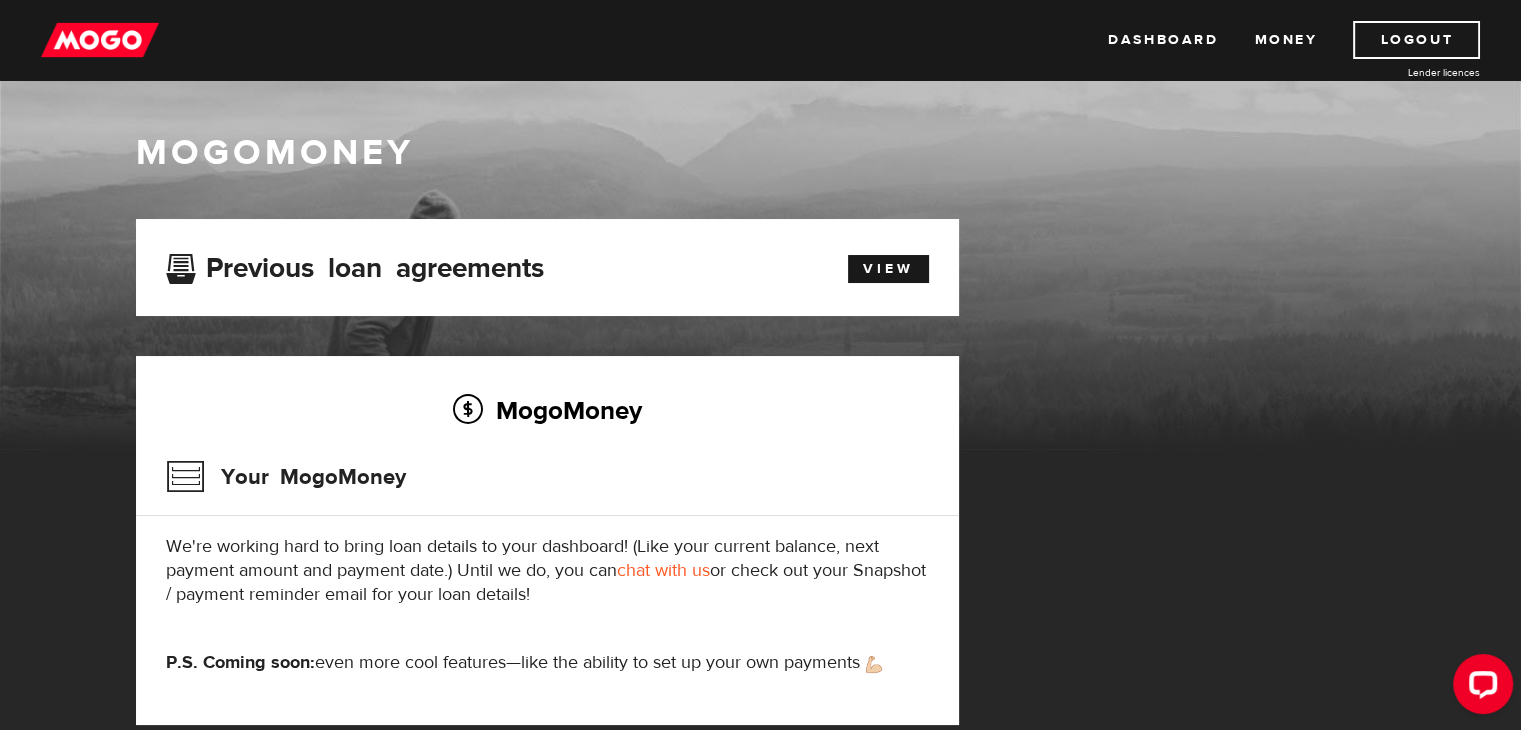 click at bounding box center (100, 40) 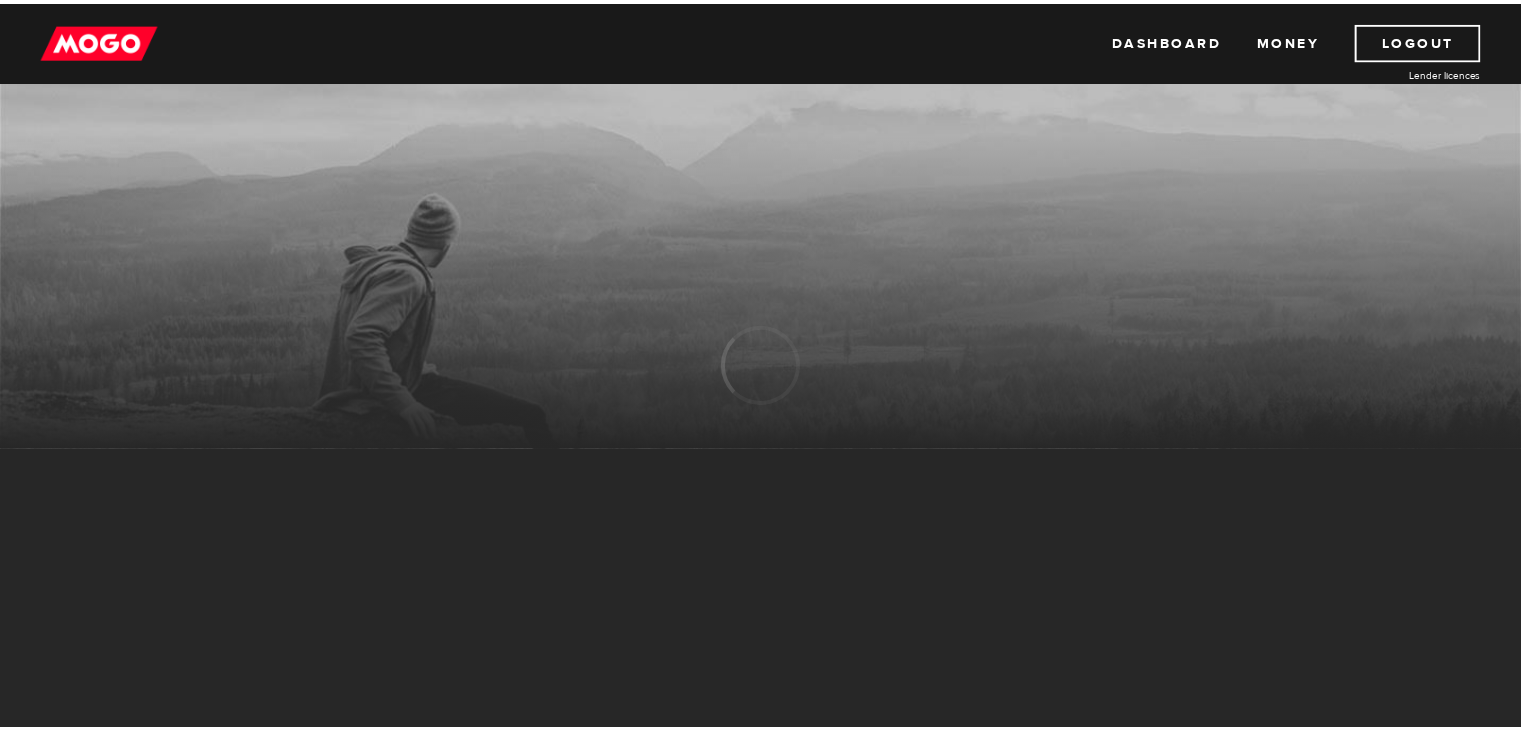 scroll, scrollTop: 0, scrollLeft: 0, axis: both 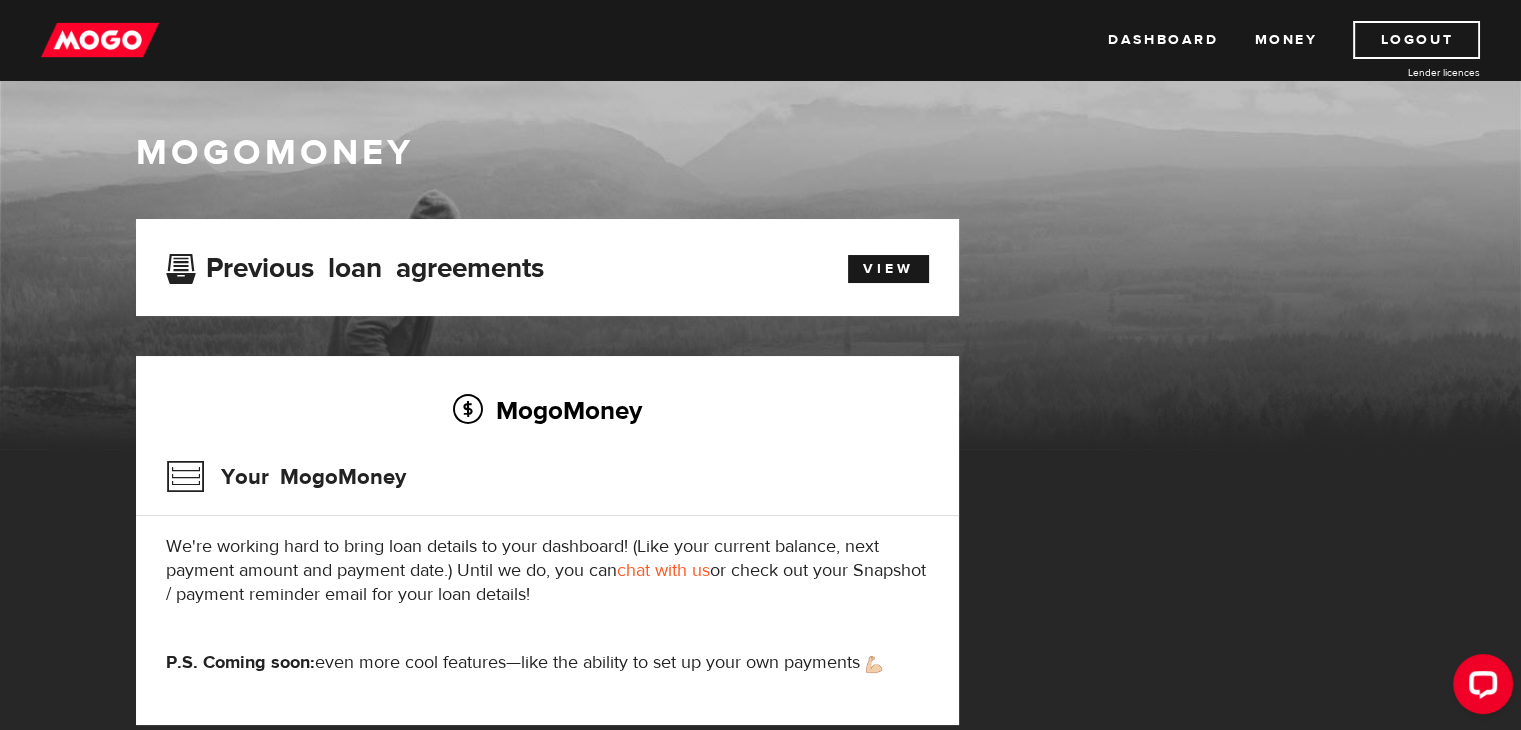 click at bounding box center (100, 40) 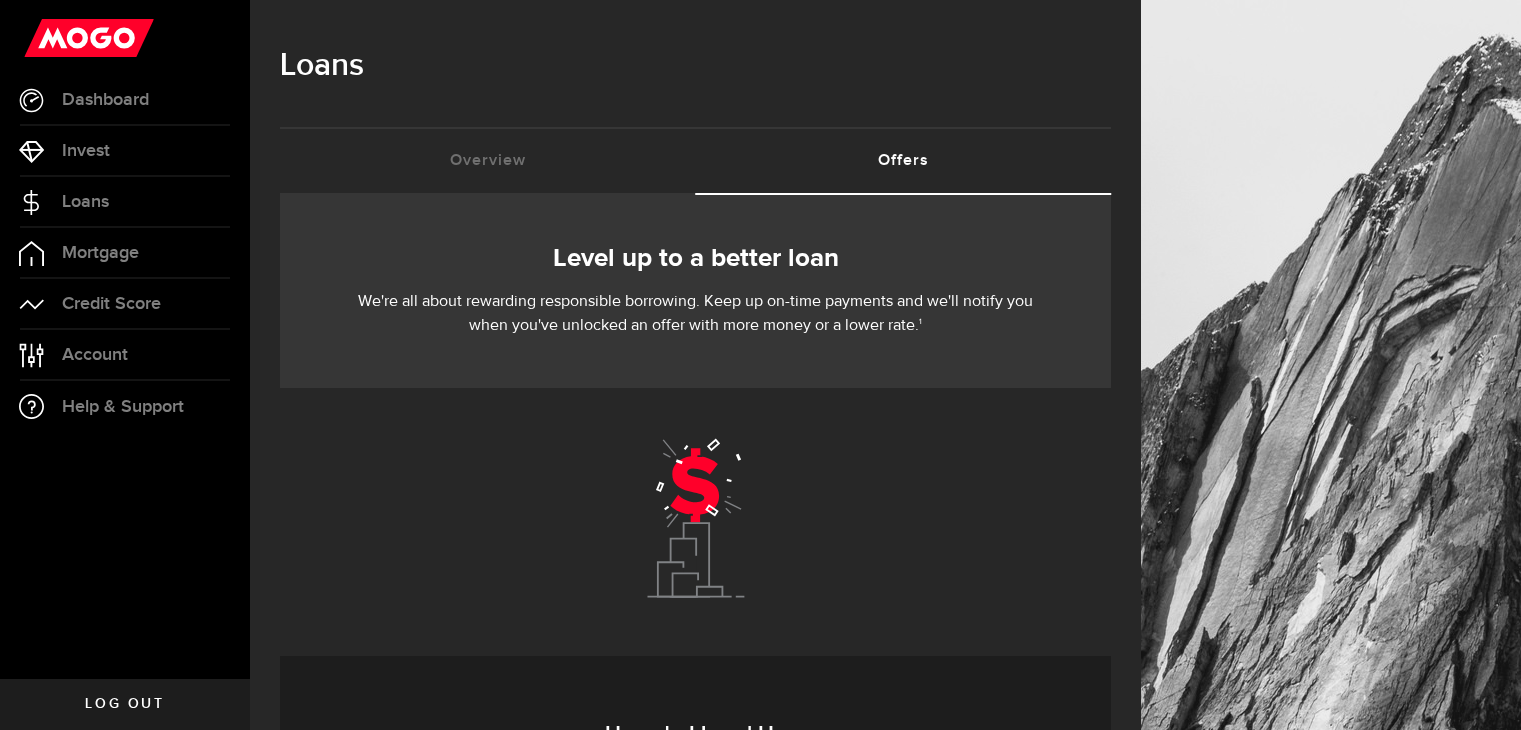 scroll, scrollTop: 0, scrollLeft: 0, axis: both 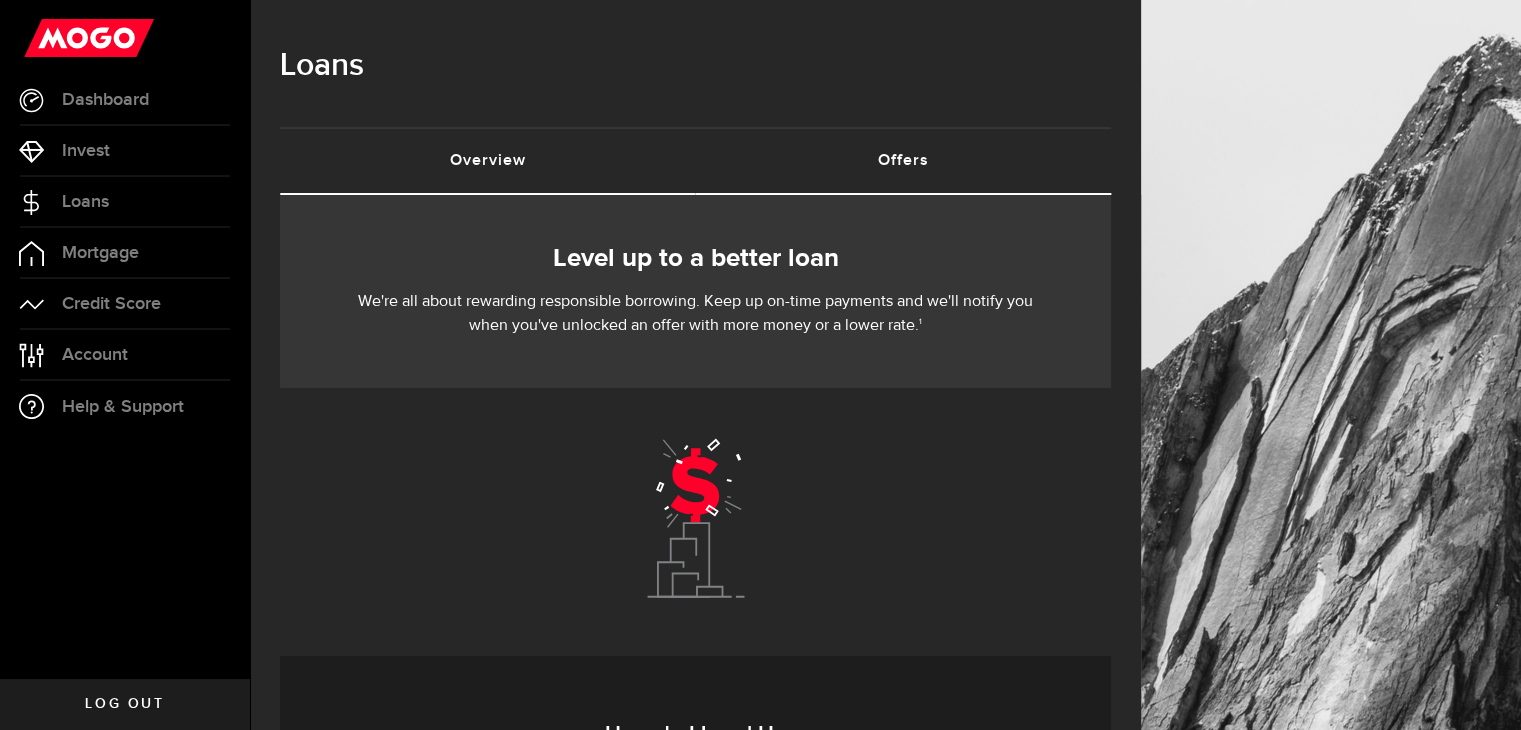 click on "Overview (requires attention)" at bounding box center (488, 161) 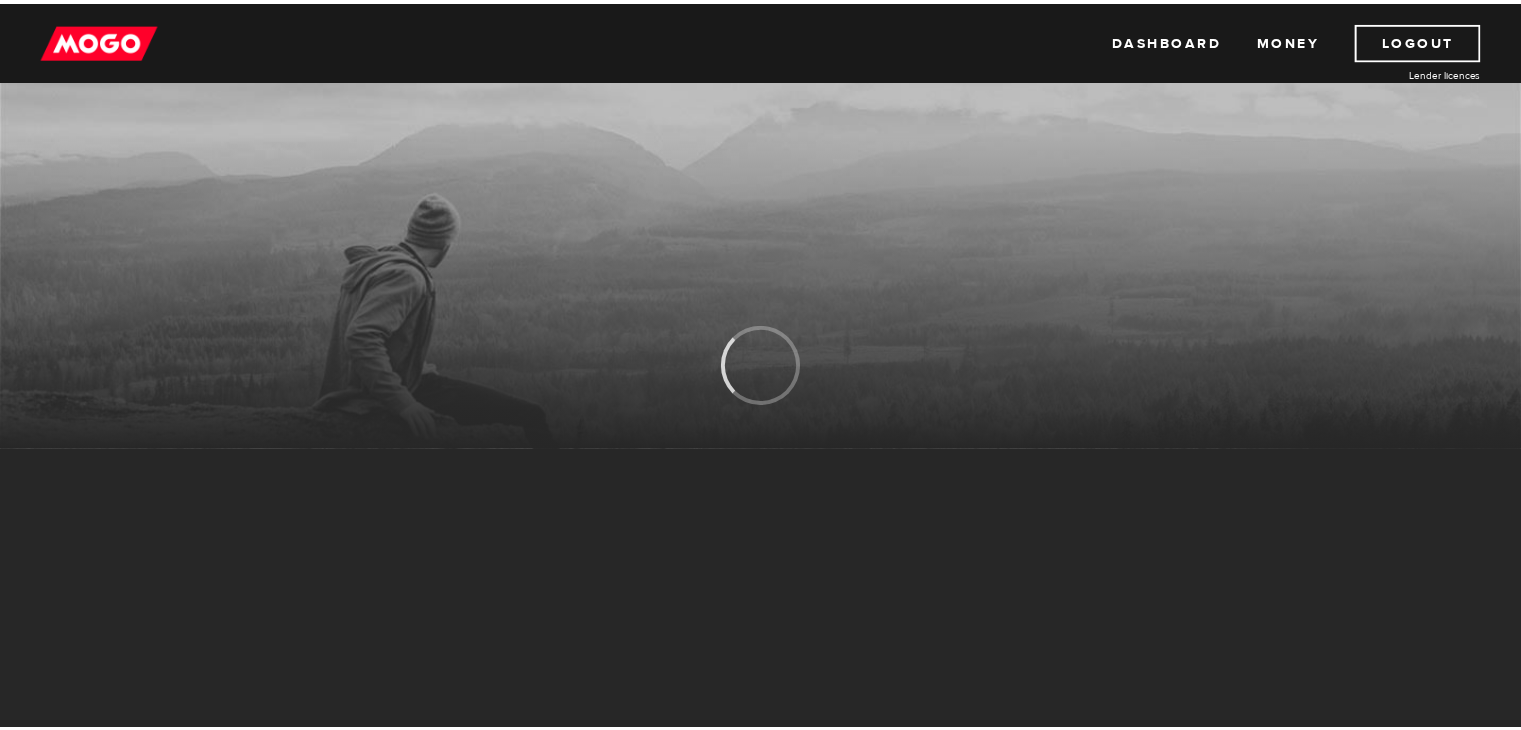 scroll, scrollTop: 0, scrollLeft: 0, axis: both 